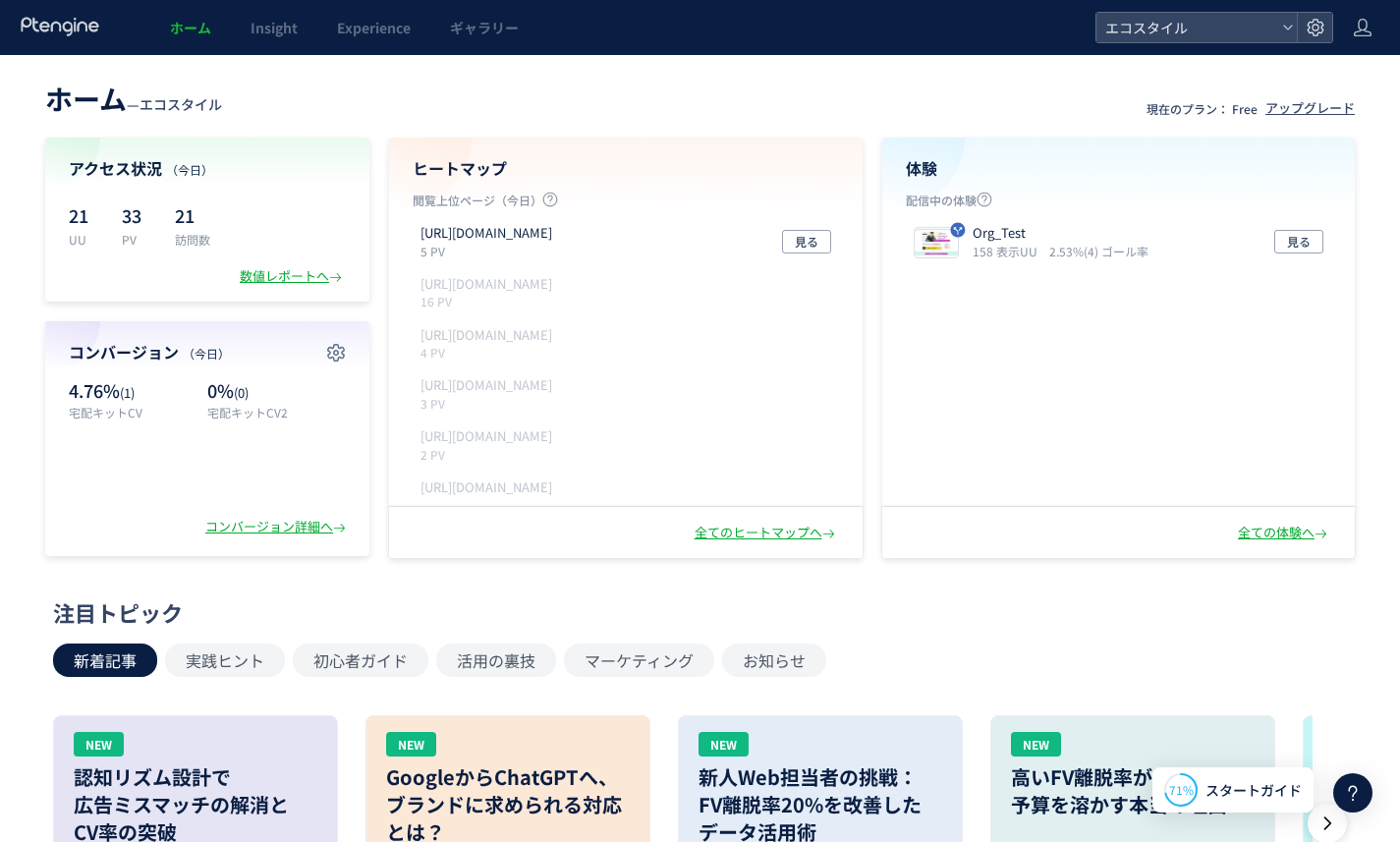 scroll, scrollTop: 0, scrollLeft: 0, axis: both 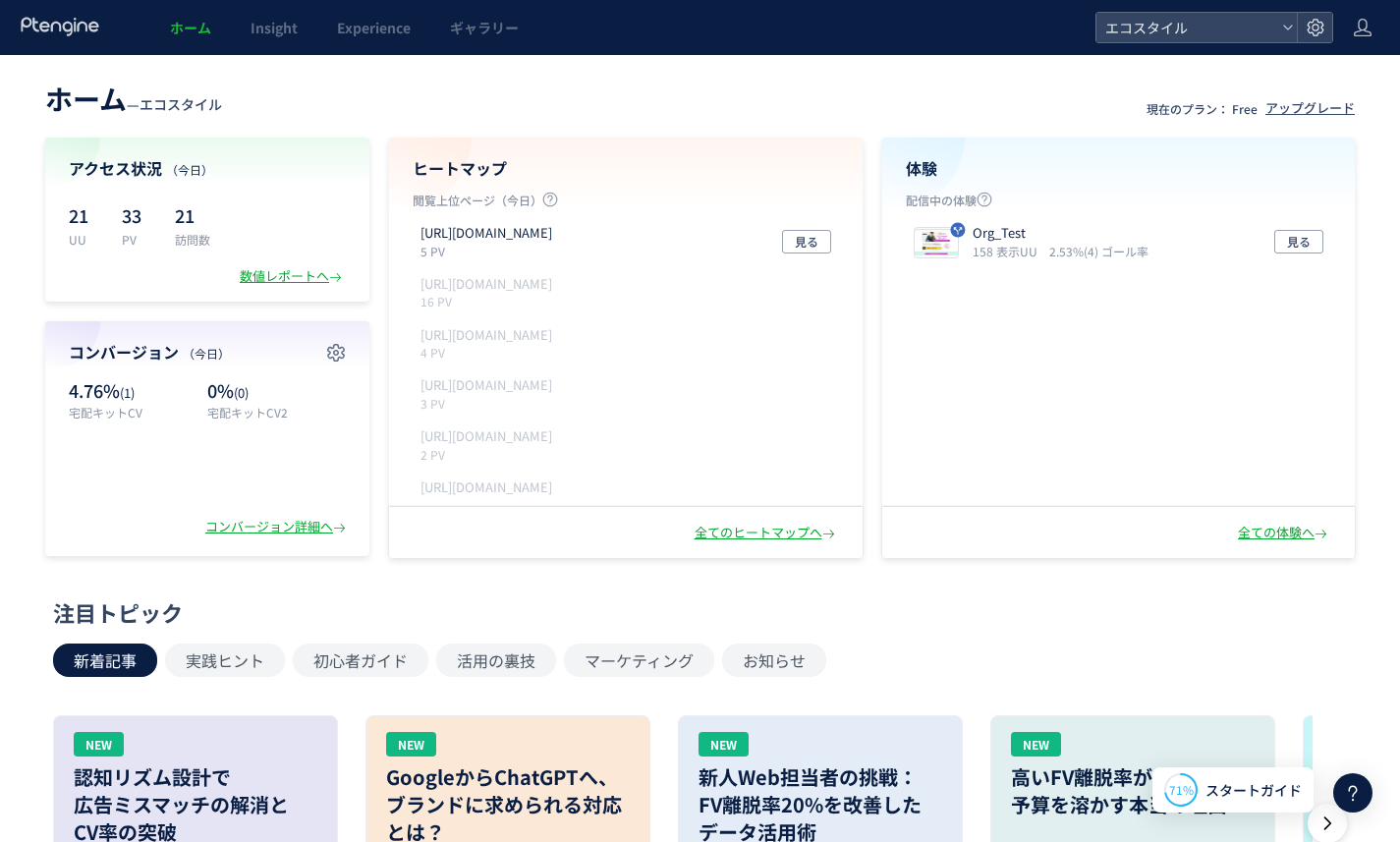 click on "ホーム" at bounding box center [191, 28] 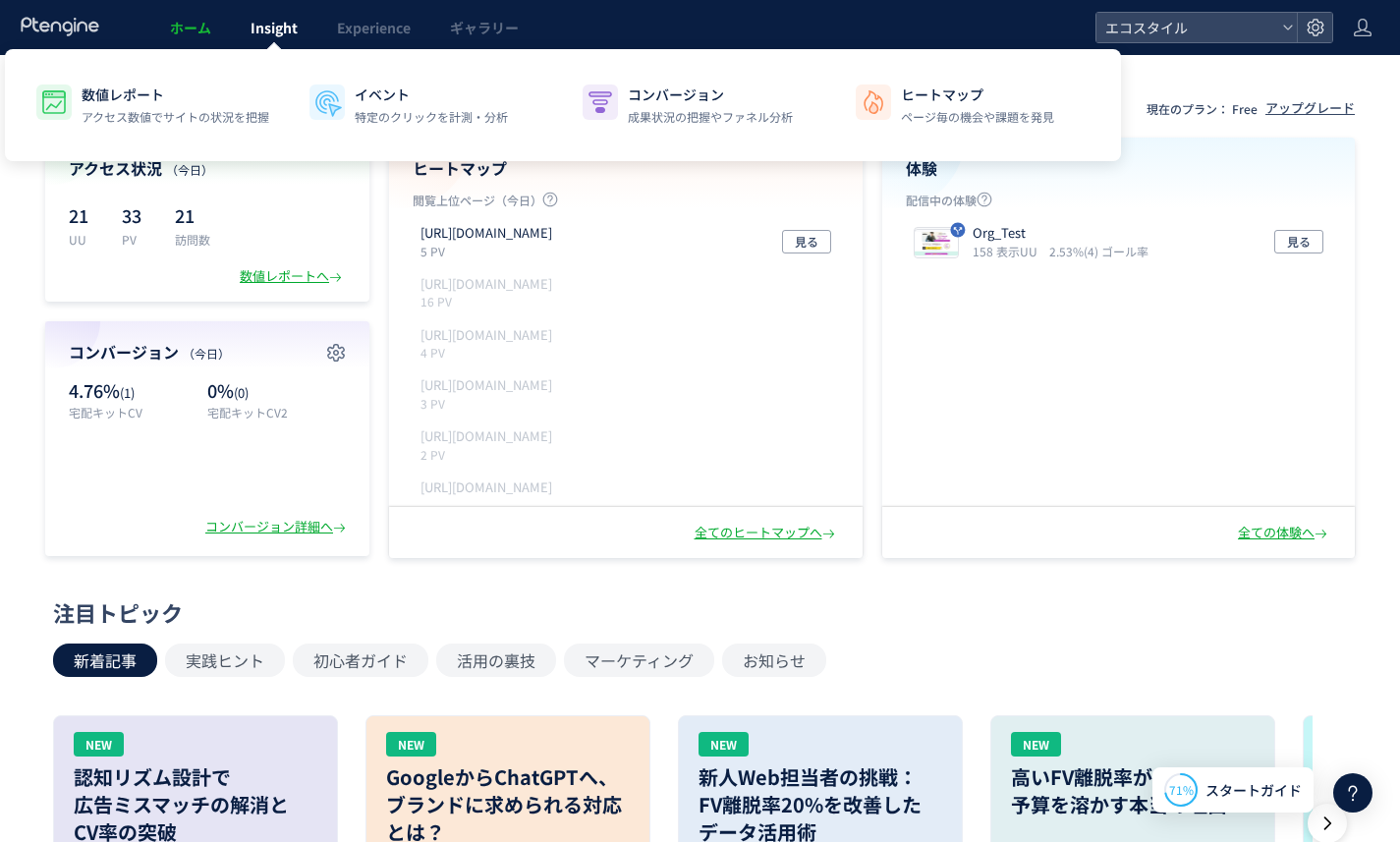 click on "Insight" 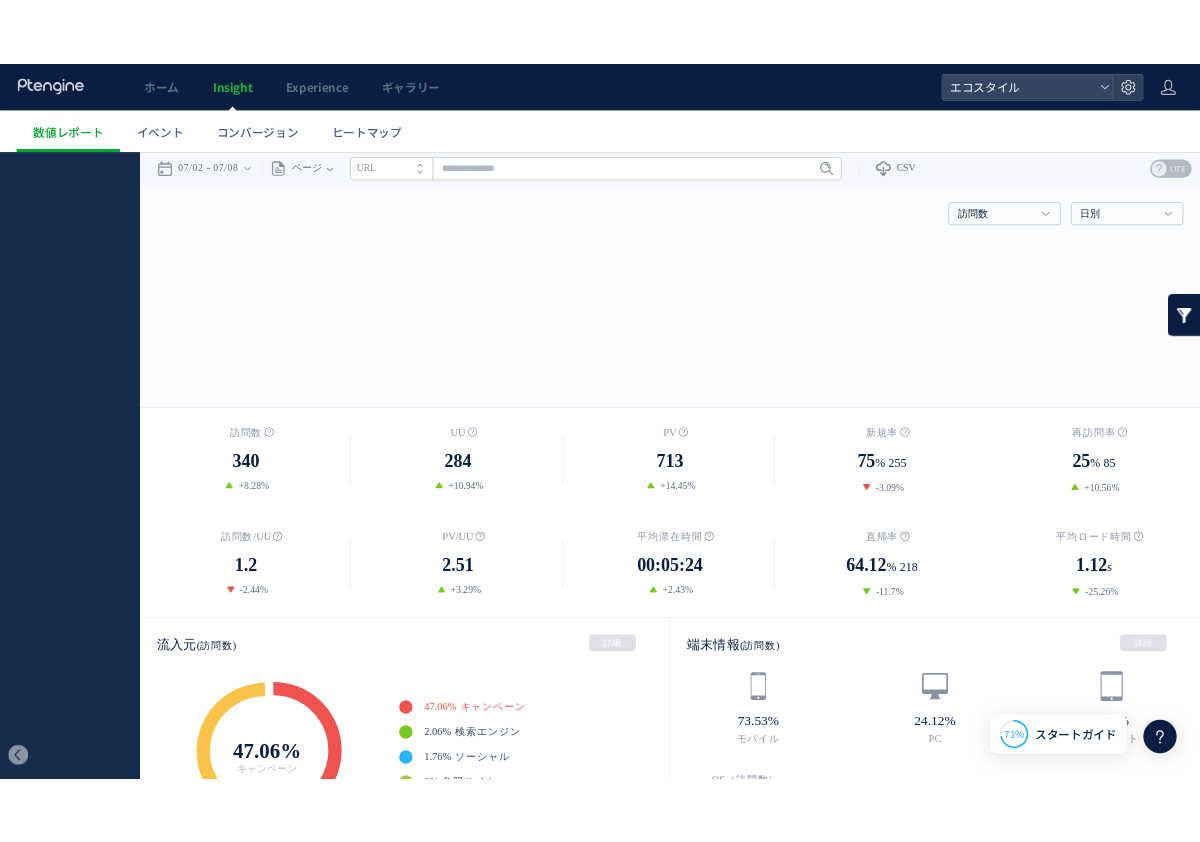 scroll, scrollTop: 0, scrollLeft: 0, axis: both 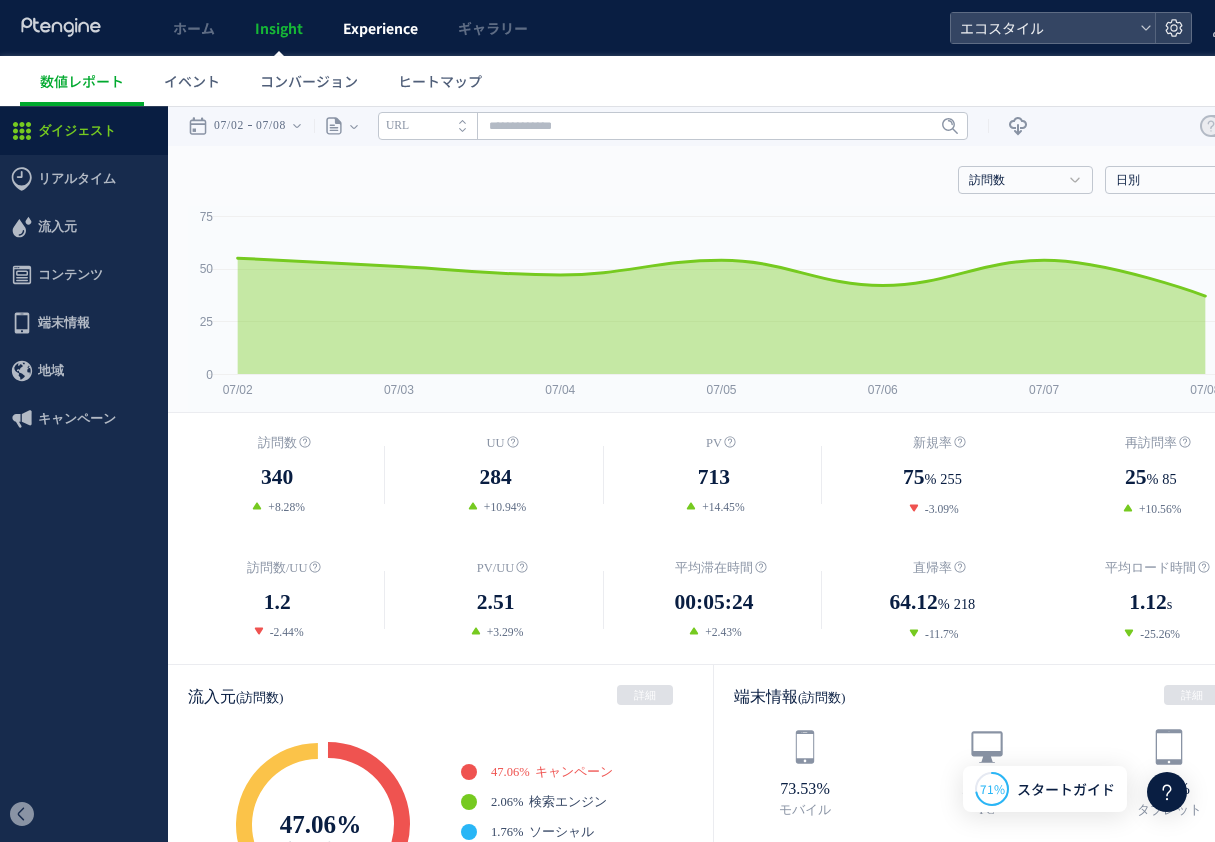 click on "Experience" at bounding box center [380, 28] 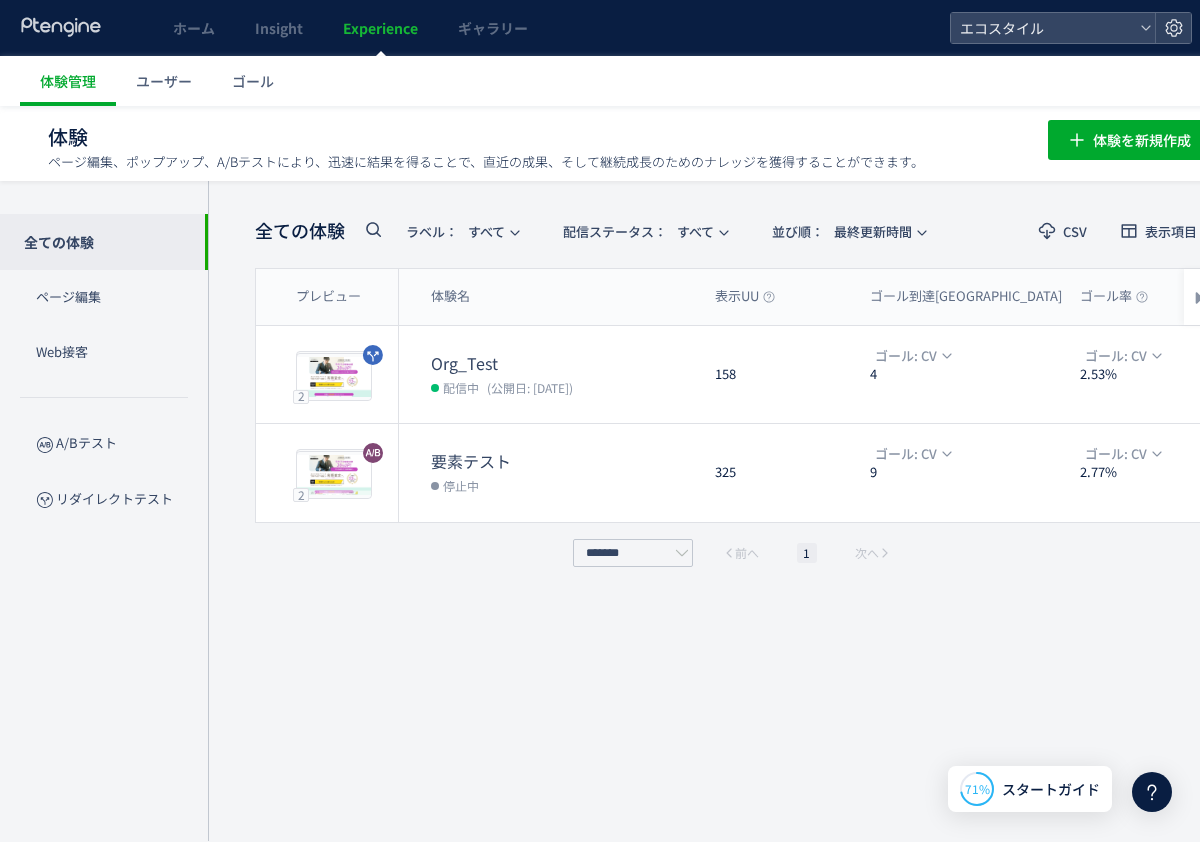 scroll, scrollTop: 16, scrollLeft: 0, axis: vertical 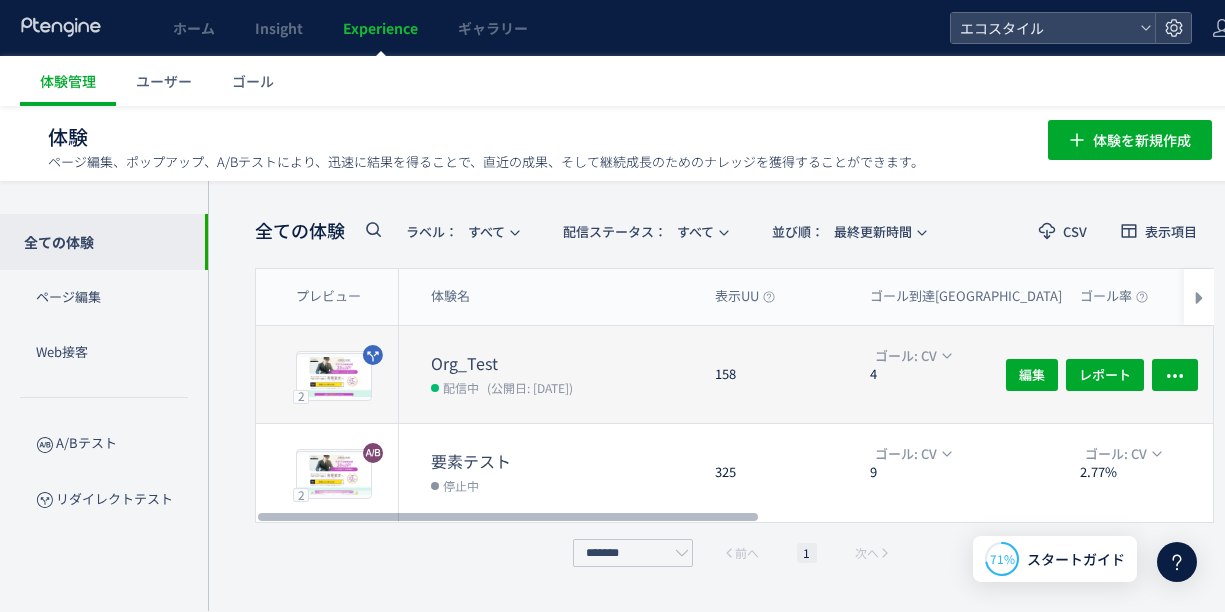 click on "Org_Test" at bounding box center (565, 363) 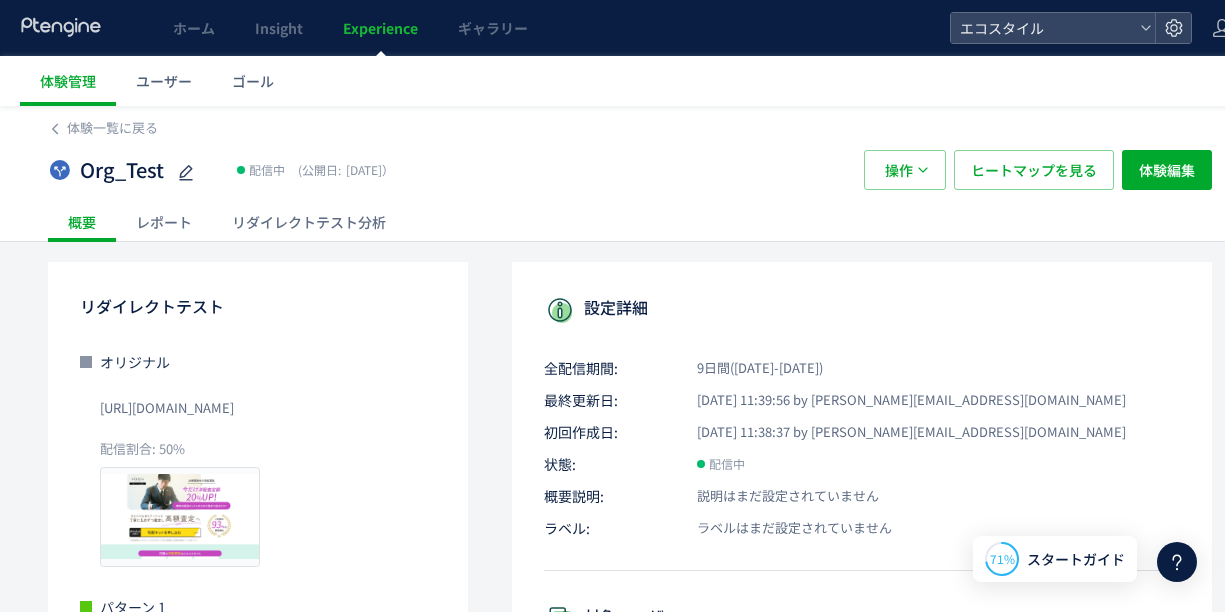 click on "リダイレクトテスト分析" 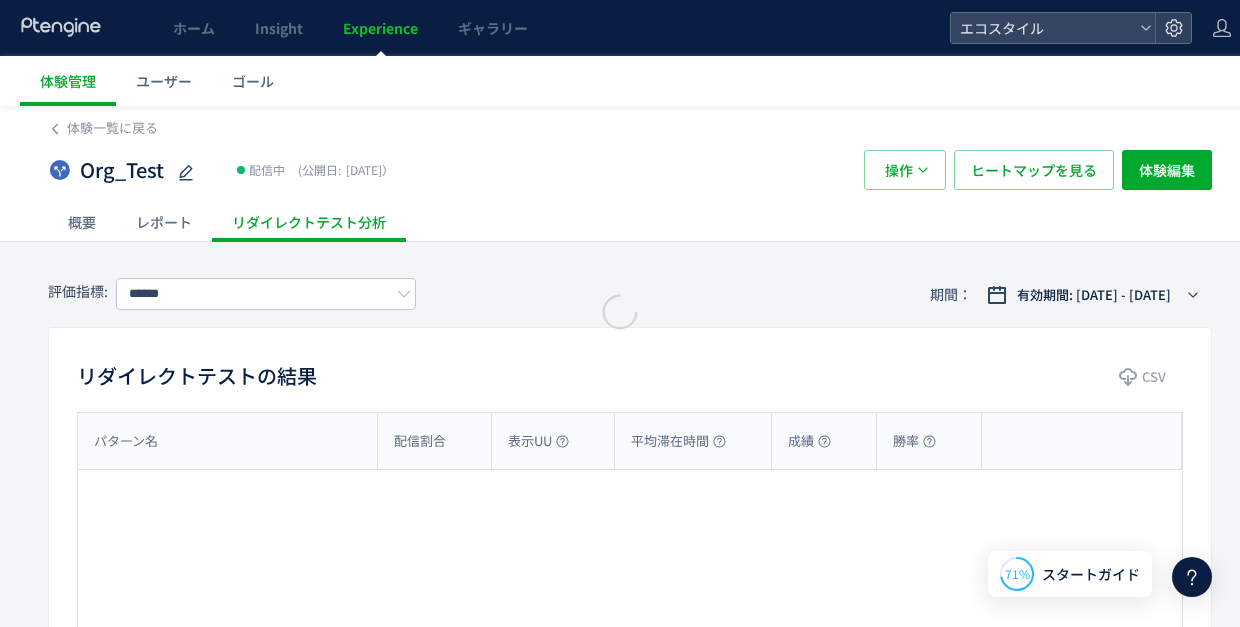 type on "**" 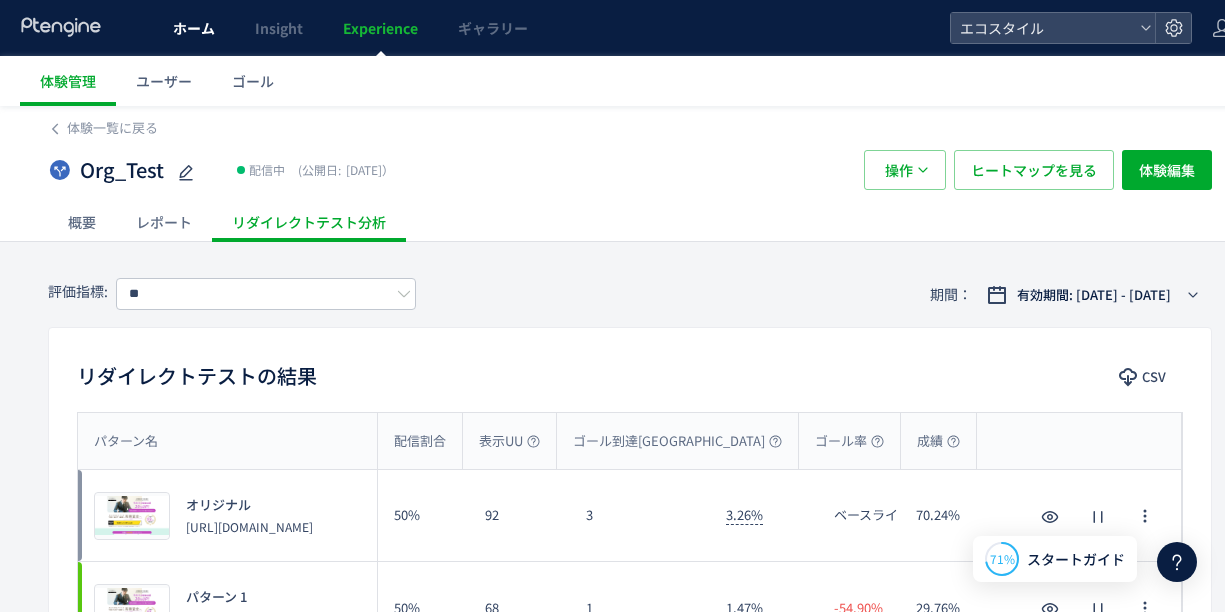 click on "ホーム" at bounding box center [194, 28] 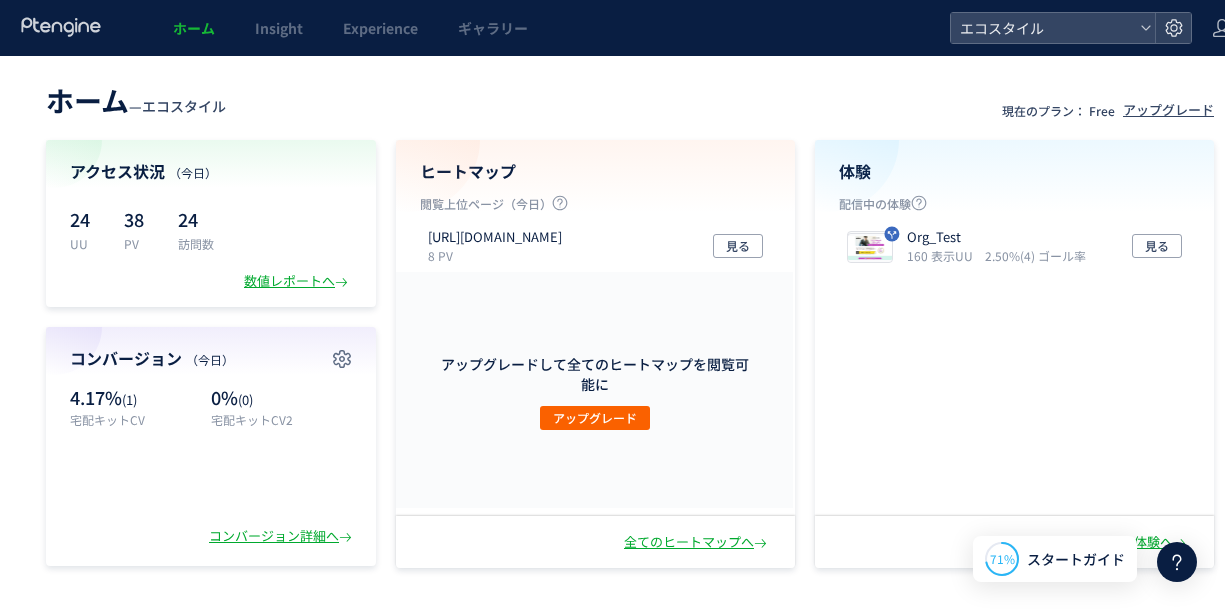 scroll, scrollTop: 0, scrollLeft: 0, axis: both 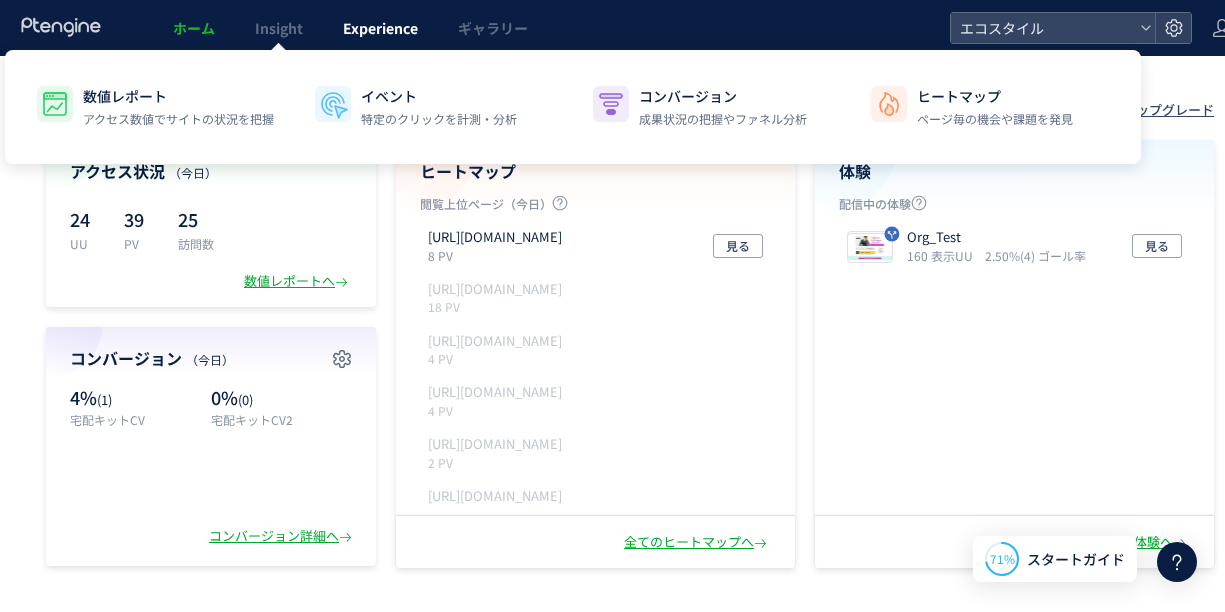 click on "Experience" at bounding box center [380, 28] 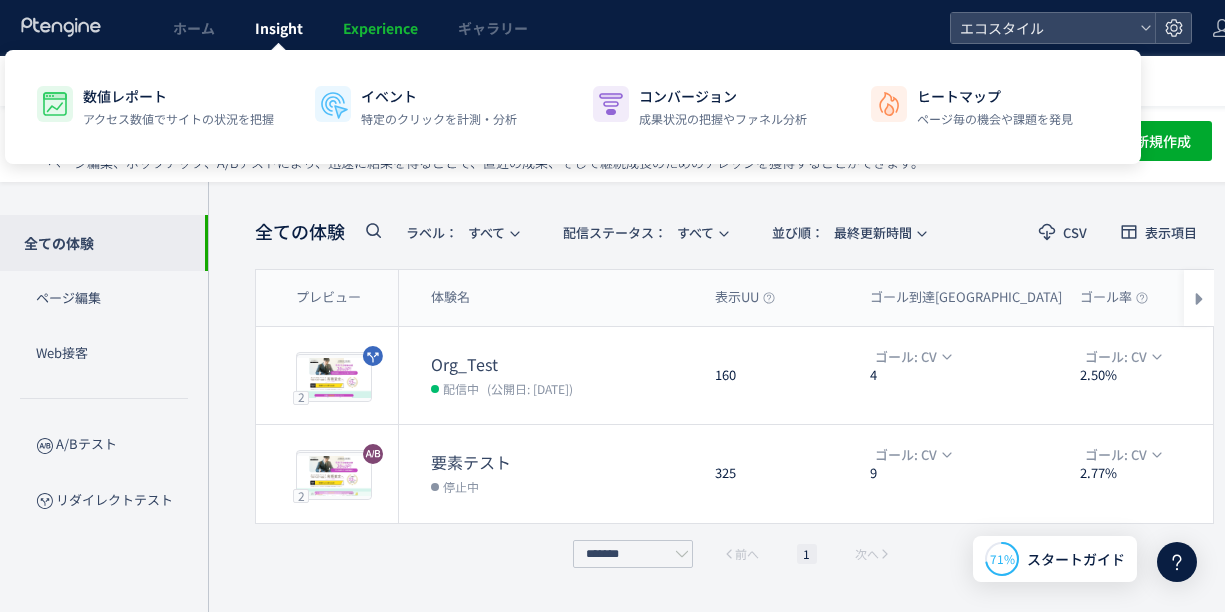 click on "Insight" at bounding box center (279, 28) 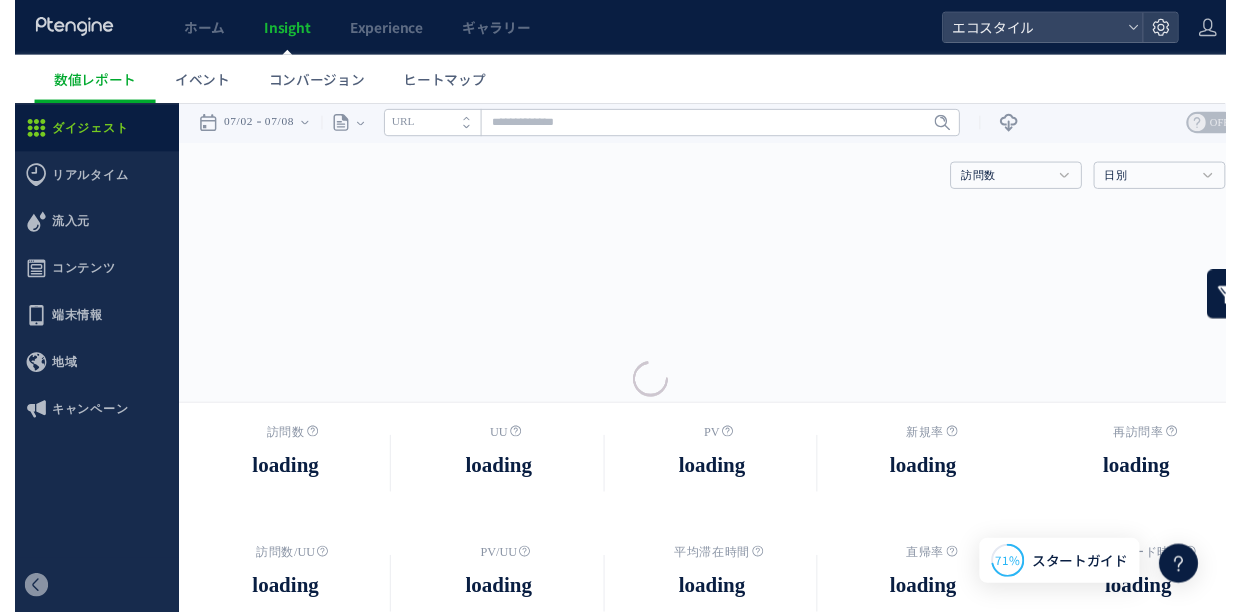 scroll, scrollTop: 0, scrollLeft: 0, axis: both 